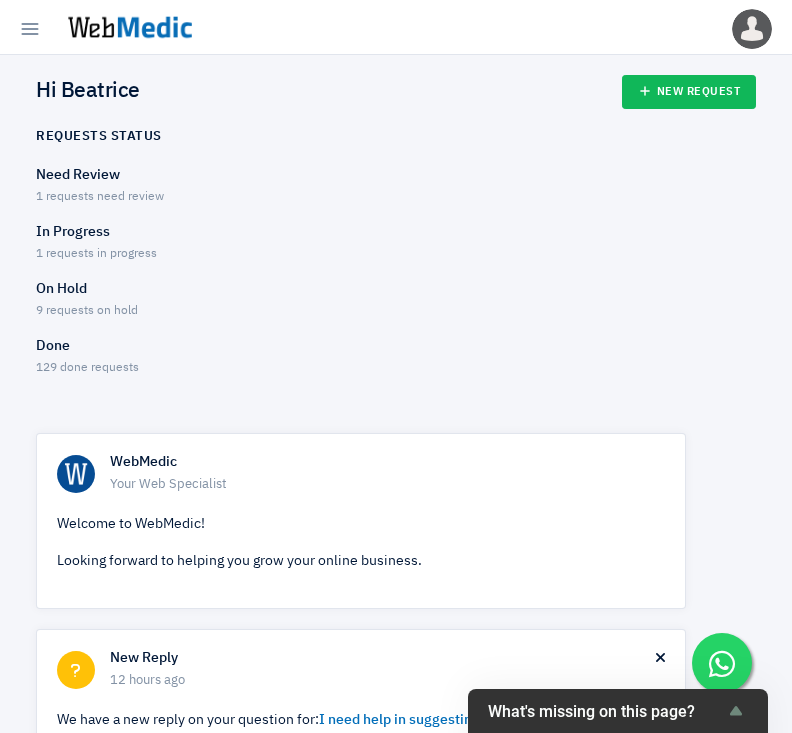 scroll, scrollTop: 0, scrollLeft: 0, axis: both 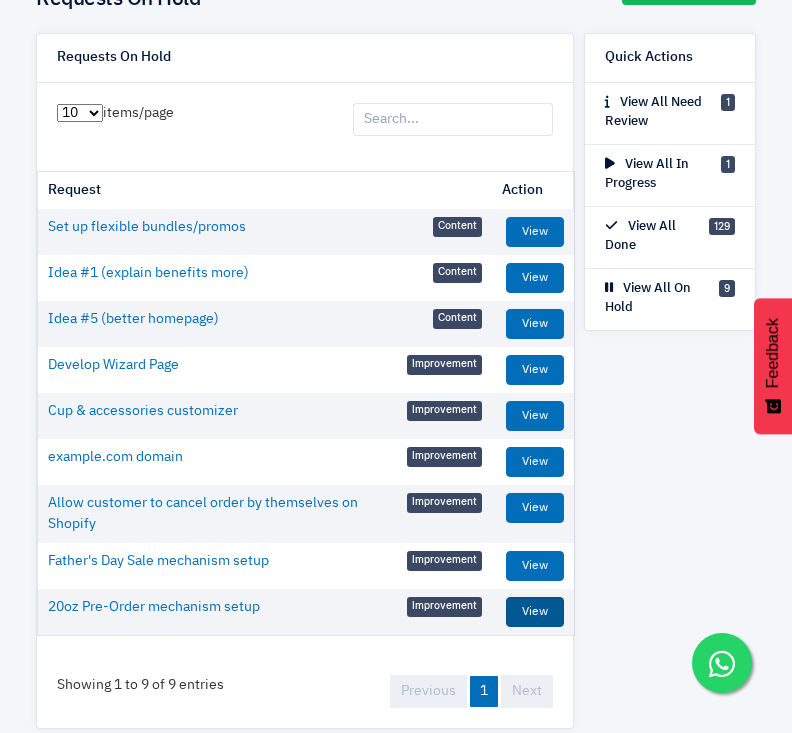 click on "View" at bounding box center (535, 612) 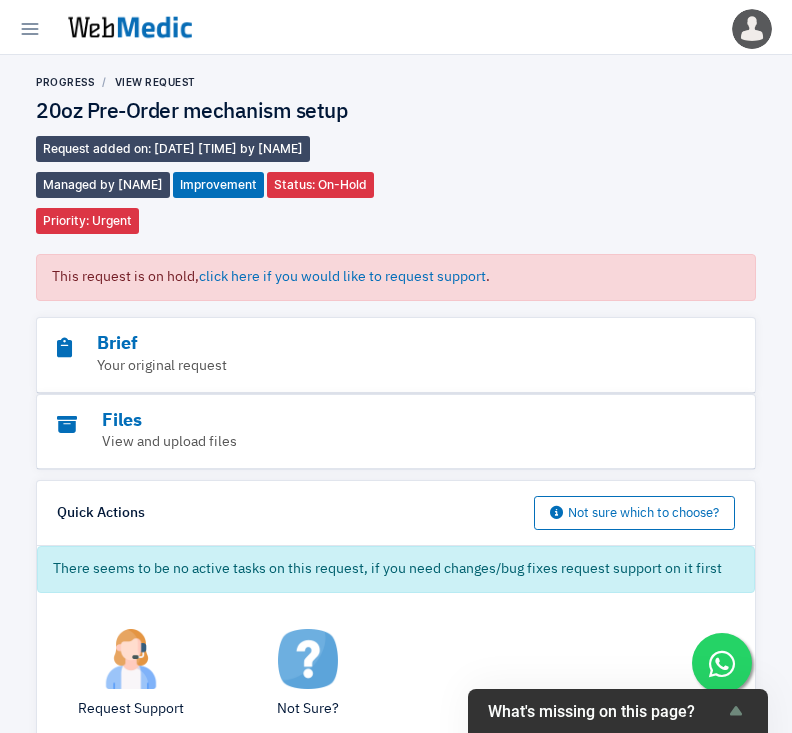scroll, scrollTop: 0, scrollLeft: 0, axis: both 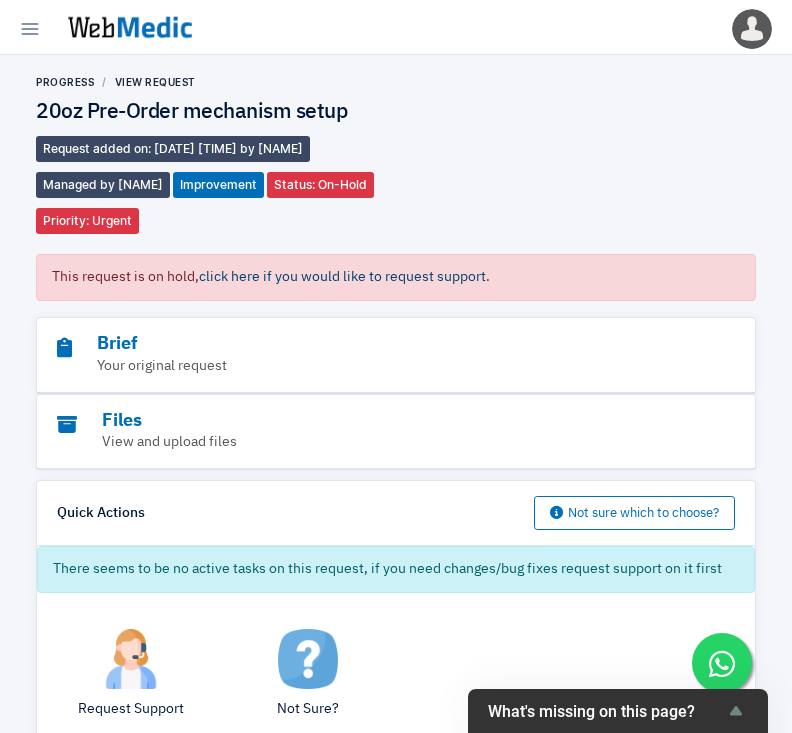 click on "click here if you would like to request support" at bounding box center [342, 277] 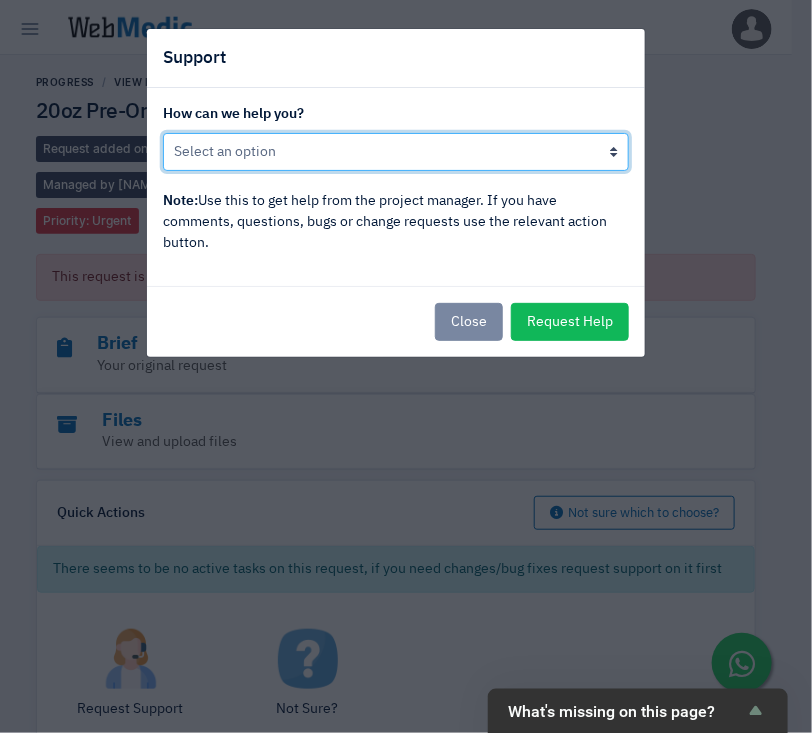 click on "Put this request back in progress   Other, I would like to speak to the project manager" at bounding box center [396, 152] 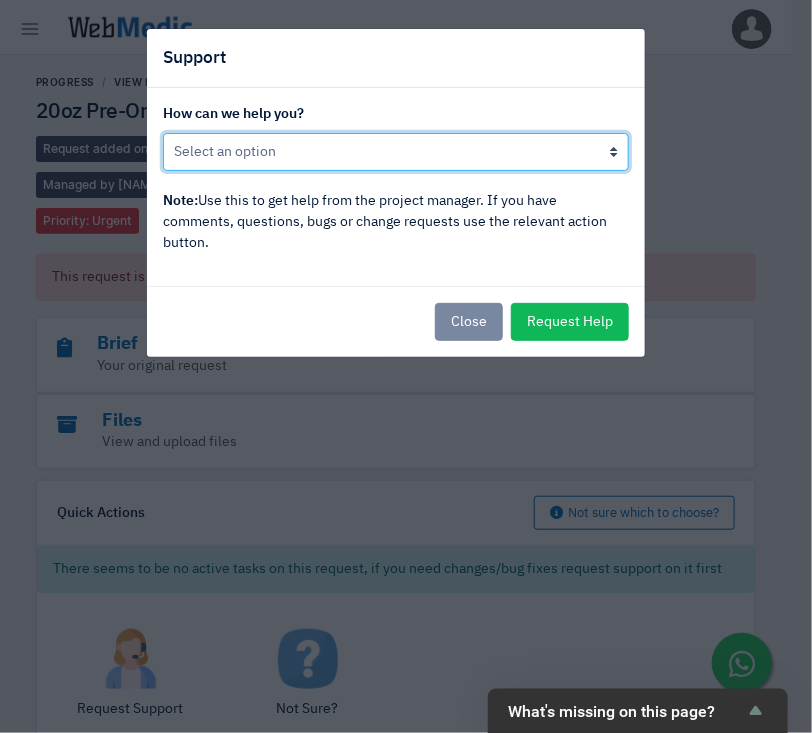 select on "Put this request back in progress" 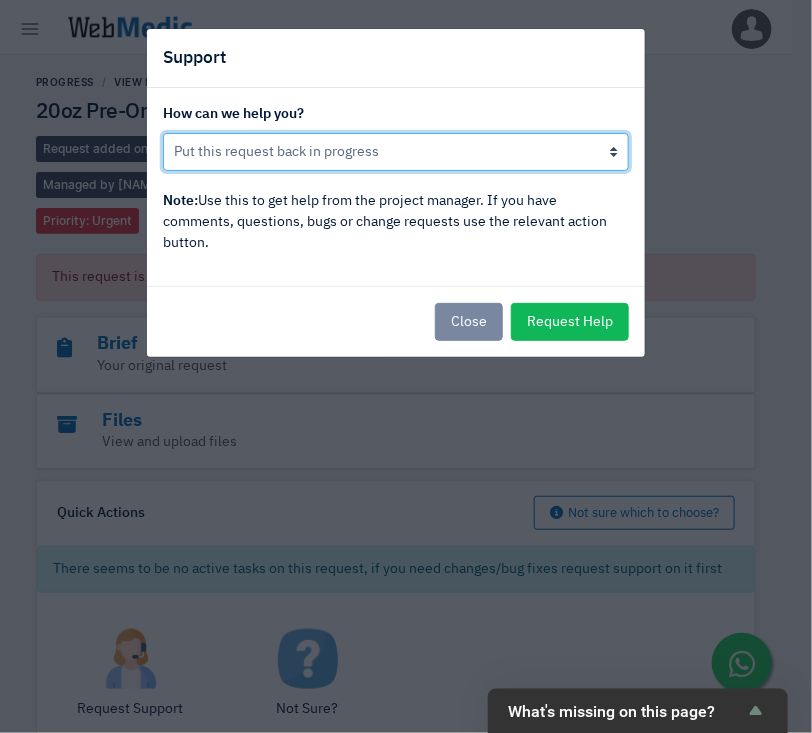 click on "Put this request back in progress   Other, I would like to speak to the project manager" at bounding box center [396, 152] 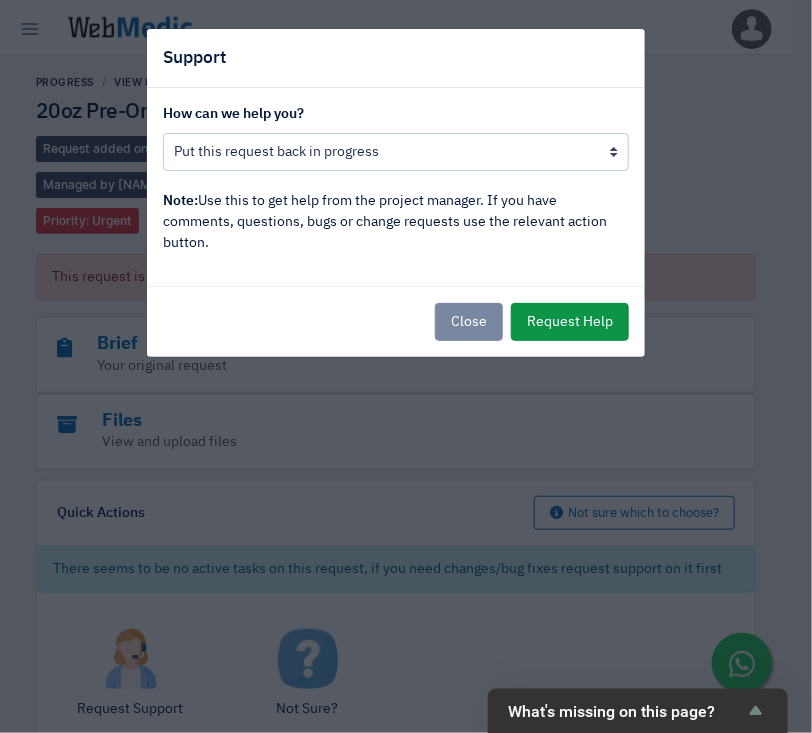 click on "Request Help" at bounding box center (570, 322) 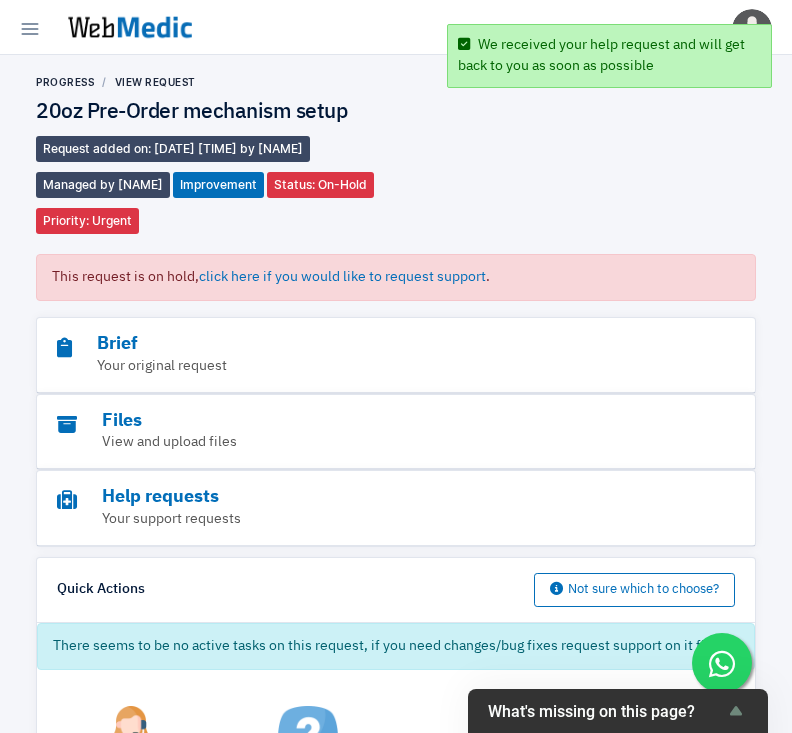 click at bounding box center (130, 27) 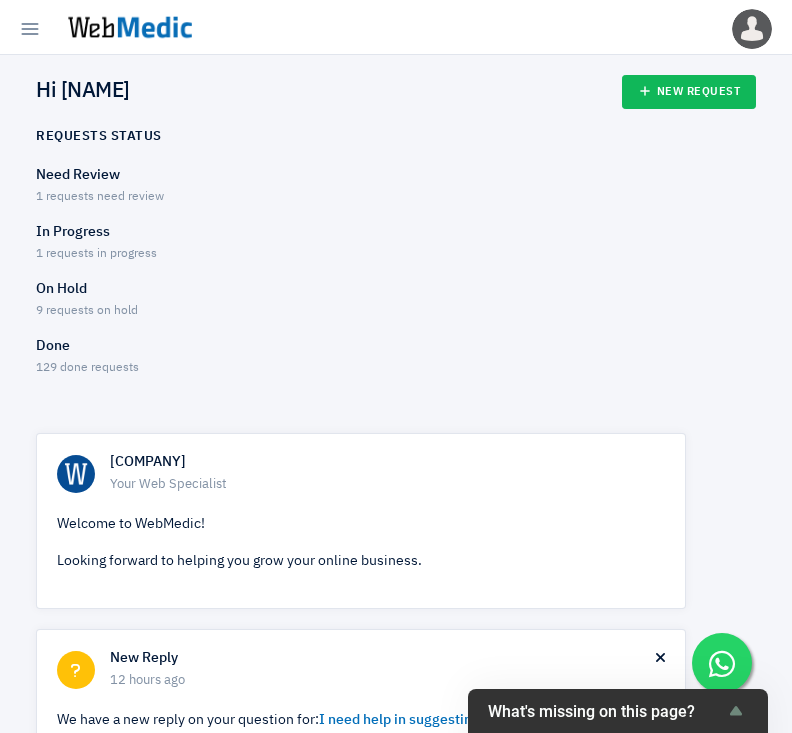 scroll, scrollTop: 0, scrollLeft: 0, axis: both 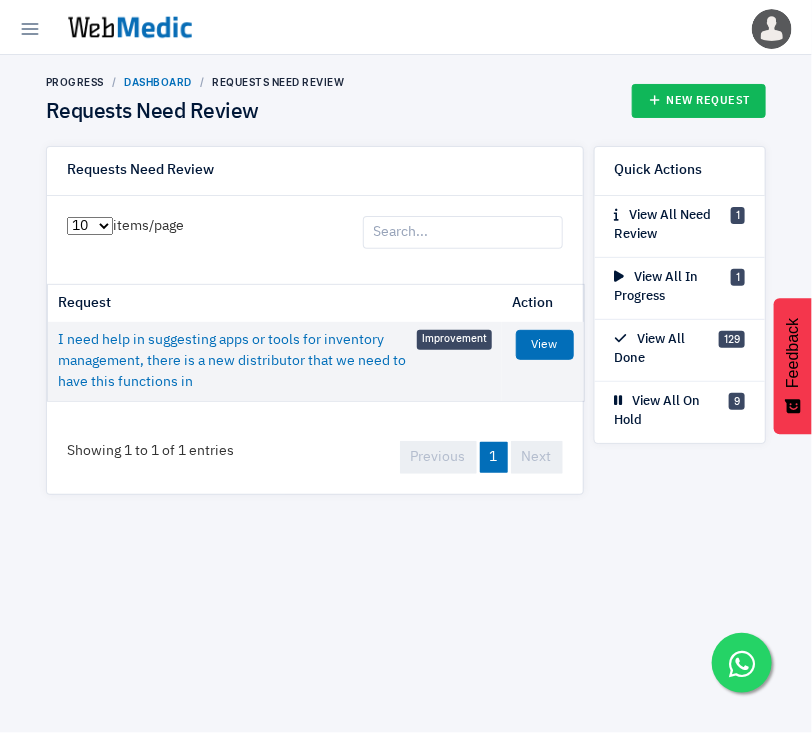 click on "Dashboard" at bounding box center [159, 82] 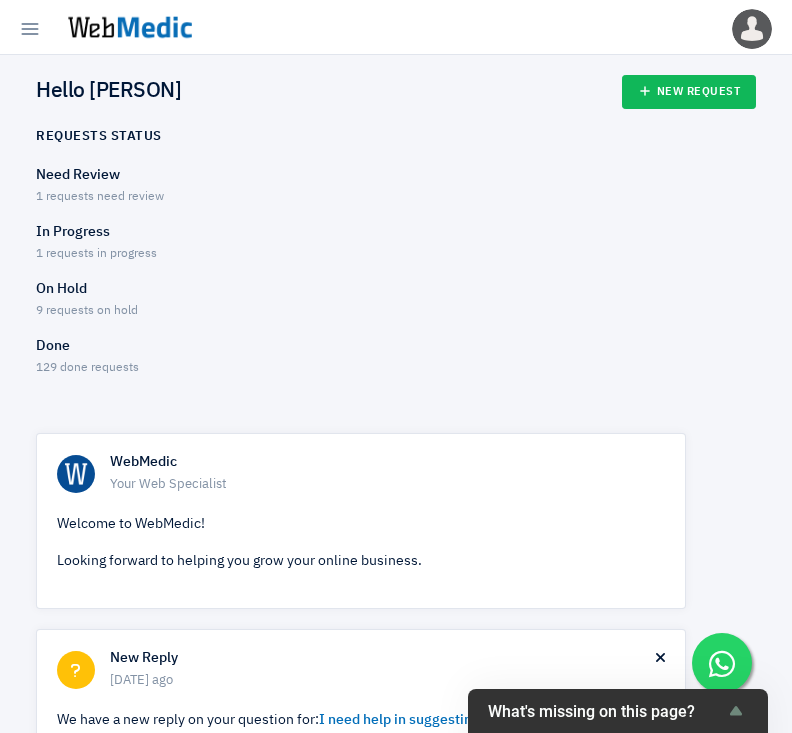 scroll, scrollTop: 0, scrollLeft: 0, axis: both 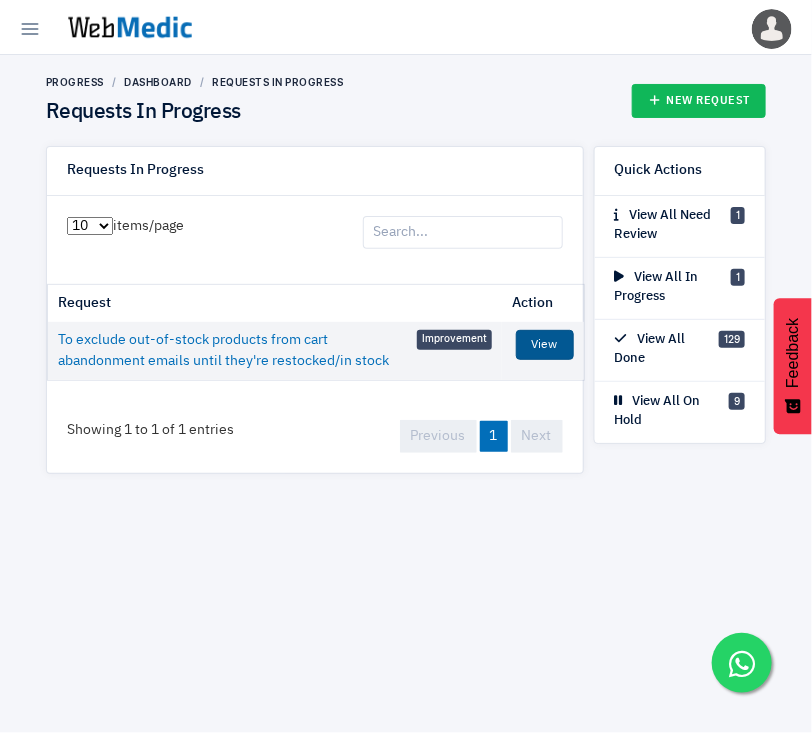 click on "View" at bounding box center (545, 345) 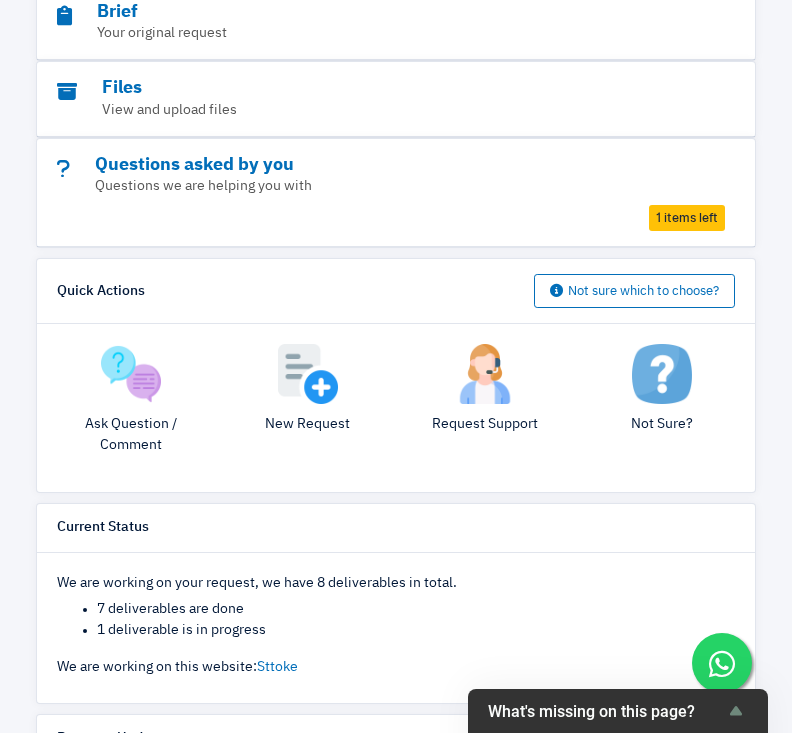 scroll, scrollTop: 266, scrollLeft: 0, axis: vertical 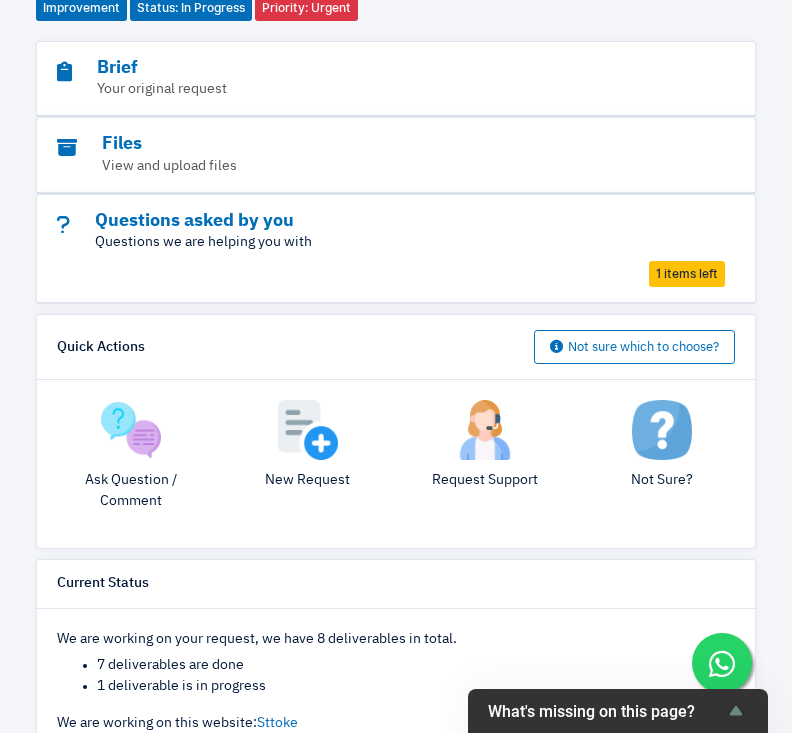 click on "Questions we are helping you with" at bounding box center [362, 242] 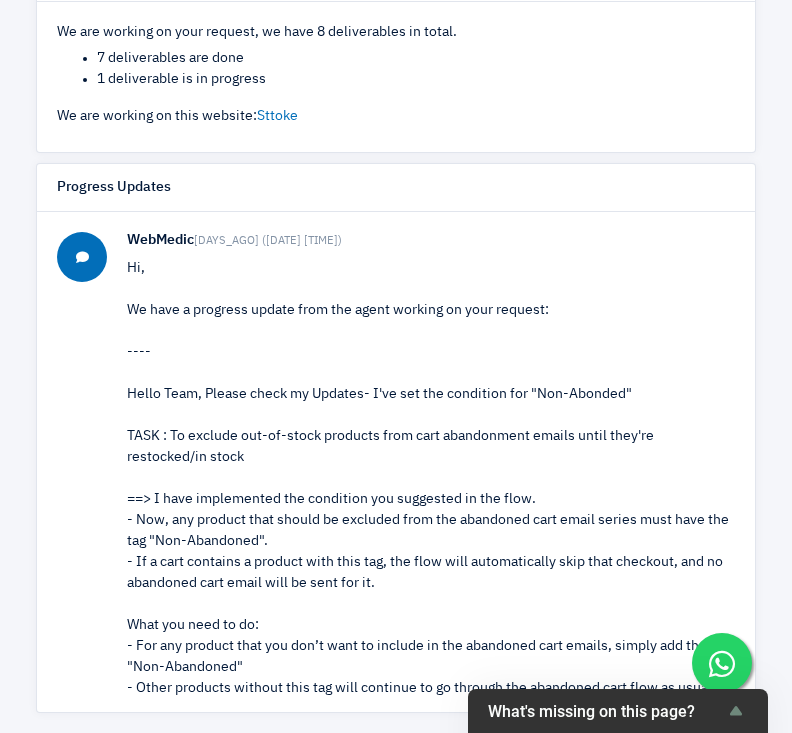 scroll, scrollTop: 1020, scrollLeft: 0, axis: vertical 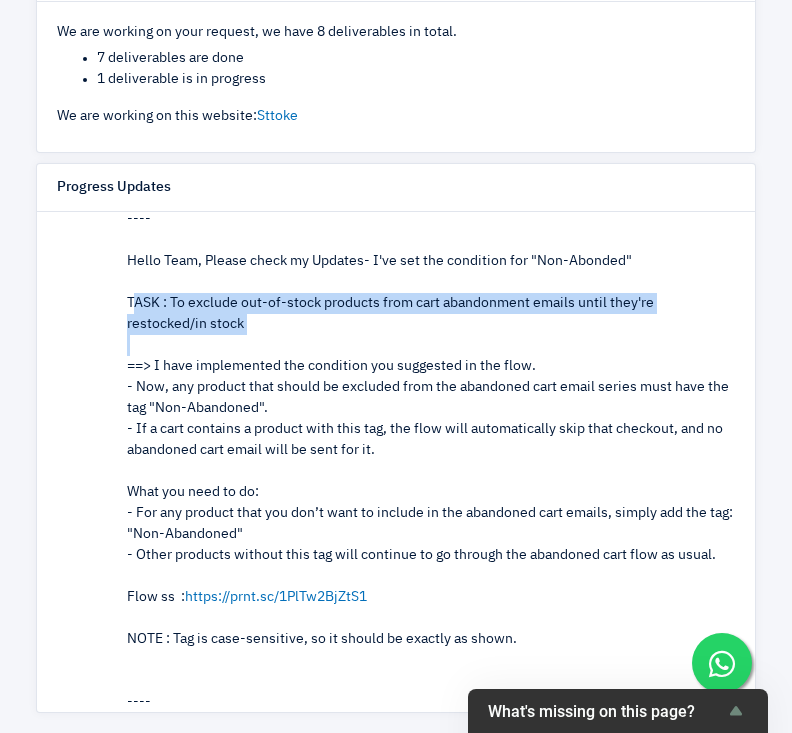 drag, startPoint x: 134, startPoint y: 295, endPoint x: 287, endPoint y: 336, distance: 158.39824 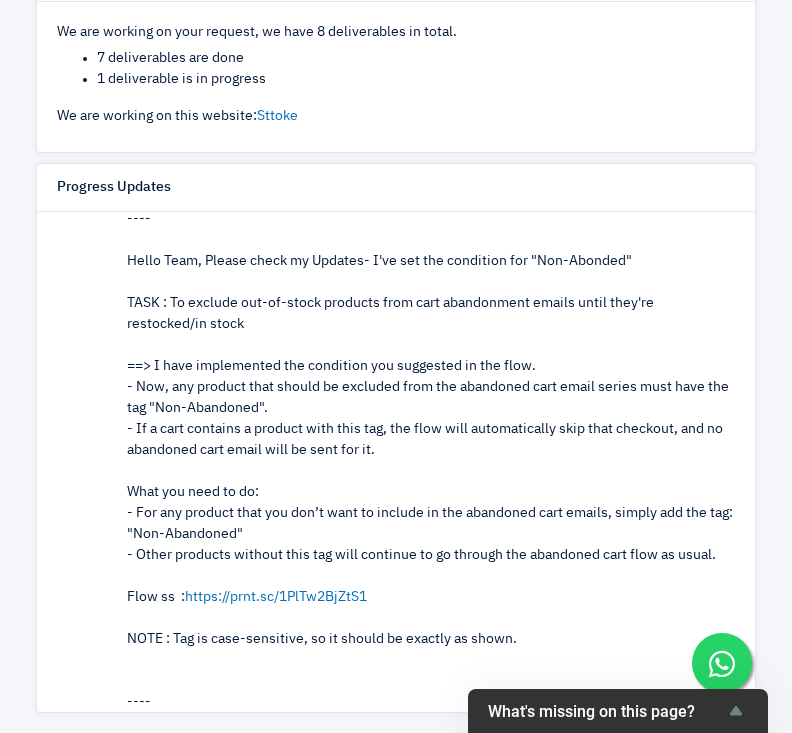 click on "Hello Team, Please check my Updates- I've set the condition for "Non-Abonded"  TASK : To exclude out-of-stock products from cart abandonment emails until they're restocked/in stock   ==> I have implemented the condition you suggested in the flow. - Now, any product that should be excluded from the abandoned cart email series must have the tag "Non-Abandoned". - If a cart contains a product with this tag, the flow will automatically skip that checkout, and no abandoned cart email will be sent for it.   What you need to do: - For any product that you don’t want to include in the abandoned cart emails, simply add the tag: "Non-Abandoned" - Other products without this tag will continue to go through the abandoned cart flow as usual.   Flow ss  :  https://prnt.sc/1PlTw2BjZtS1   NOTE : Tag is case-sensitive, so it should be exactly as shown." at bounding box center [431, 450] 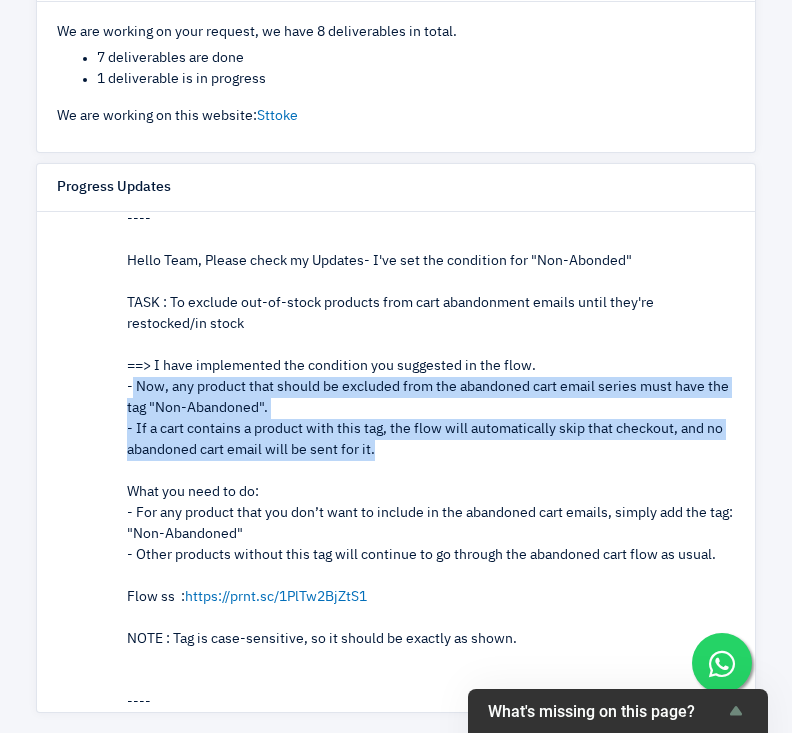 drag, startPoint x: 134, startPoint y: 385, endPoint x: 439, endPoint y: 452, distance: 312.2723 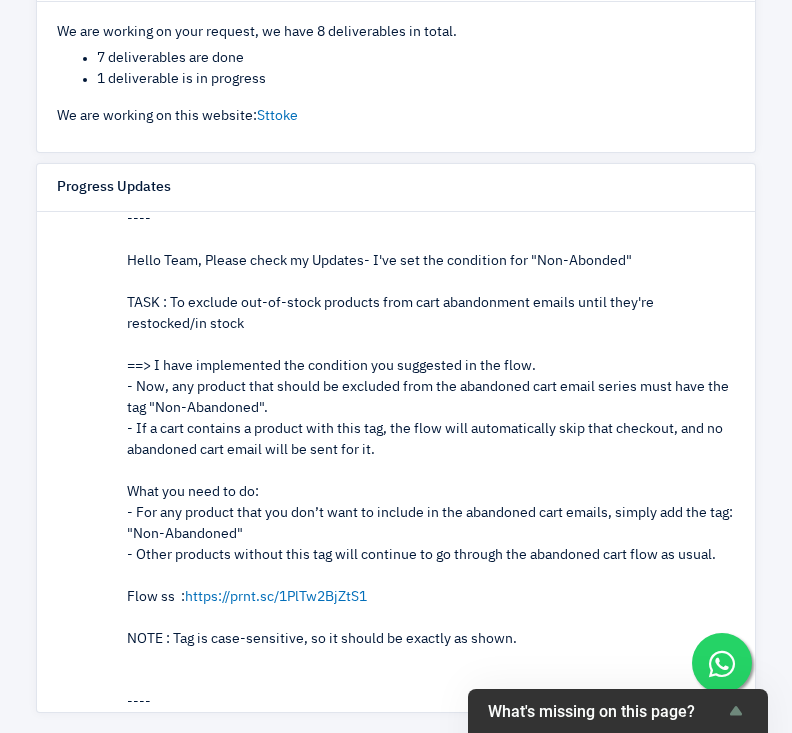click on "Hello Team, Please check my Updates- I've set the condition for "Non-Abonded"  TASK : To exclude out-of-stock products from cart abandonment emails until they're restocked/in stock   ==> I have implemented the condition you suggested in the flow. - Now, any product that should be excluded from the abandoned cart email series must have the tag "Non-Abandoned". - If a cart contains a product with this tag, the flow will automatically skip that checkout, and no abandoned cart email will be sent for it.   What you need to do: - For any product that you don’t want to include in the abandoned cart emails, simply add the tag: "Non-Abandoned" - Other products without this tag will continue to go through the abandoned cart flow as usual.   Flow ss  :  https://prnt.sc/1PlTw2BjZtS1   NOTE : Tag is case-sensitive, so it should be exactly as shown." at bounding box center [431, 450] 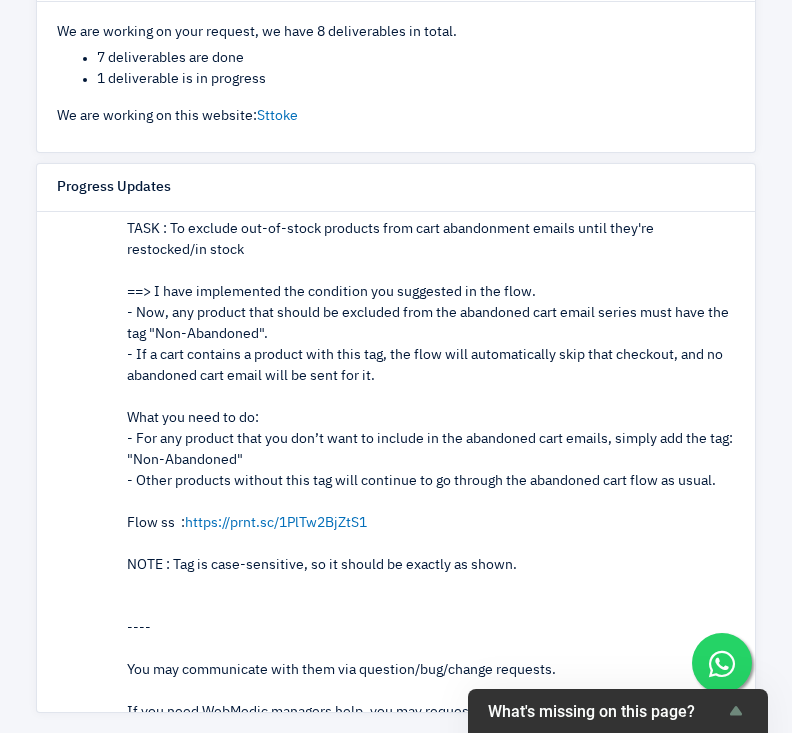 scroll, scrollTop: 266, scrollLeft: 0, axis: vertical 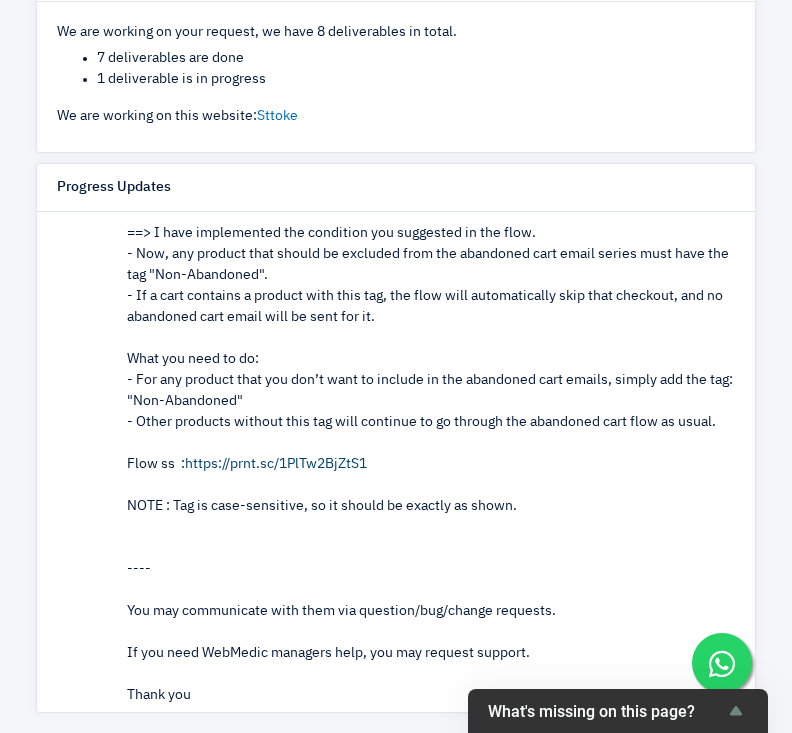 click on "https://prnt.sc/1PlTw2BjZtS1" at bounding box center [276, 464] 